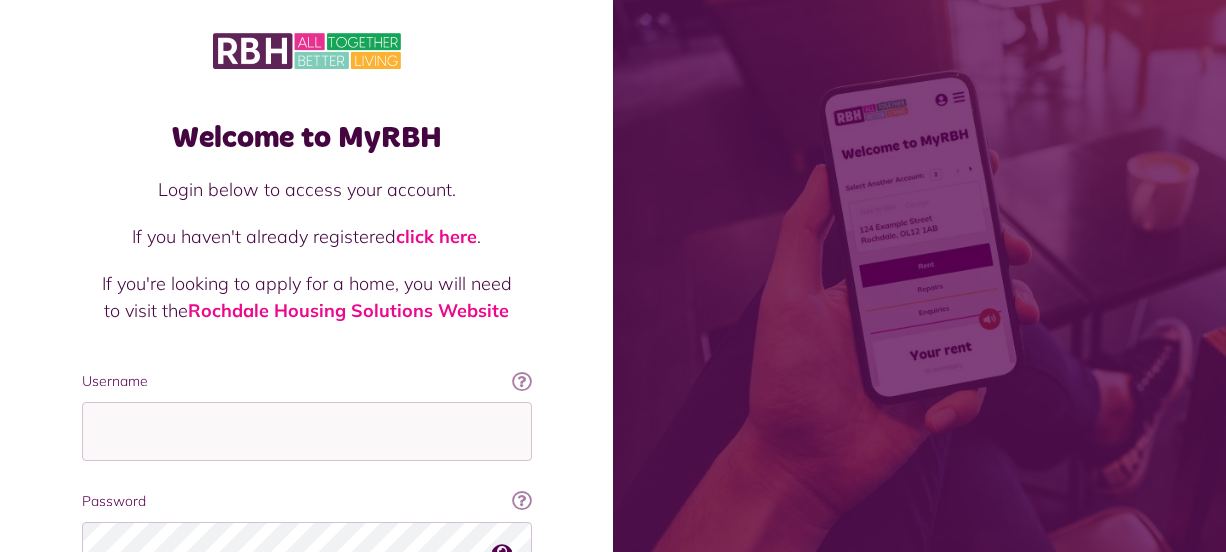 scroll, scrollTop: 0, scrollLeft: 0, axis: both 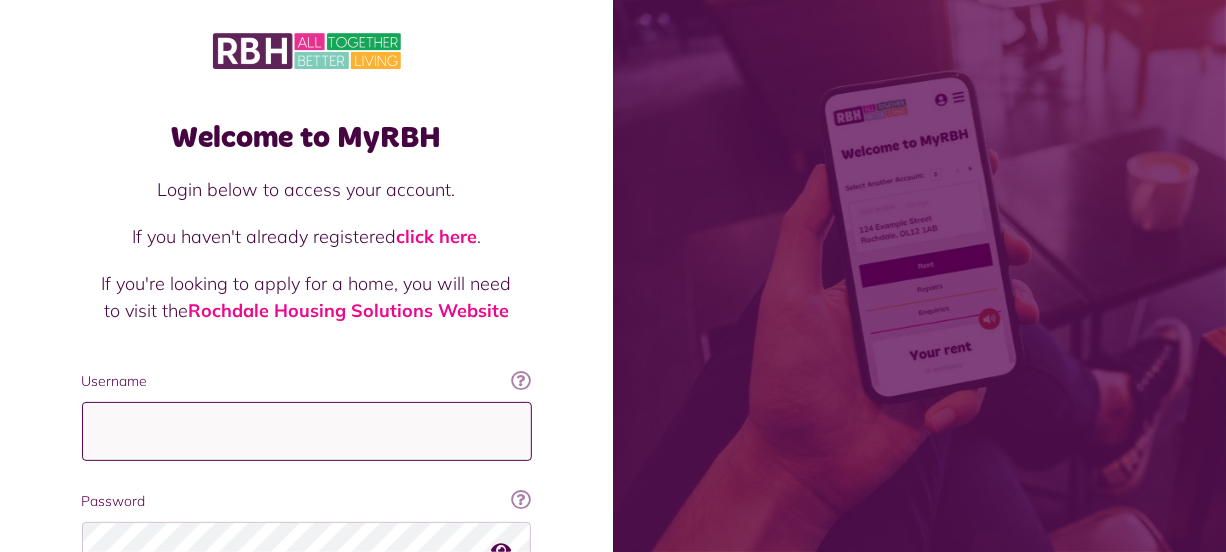 type on "**********" 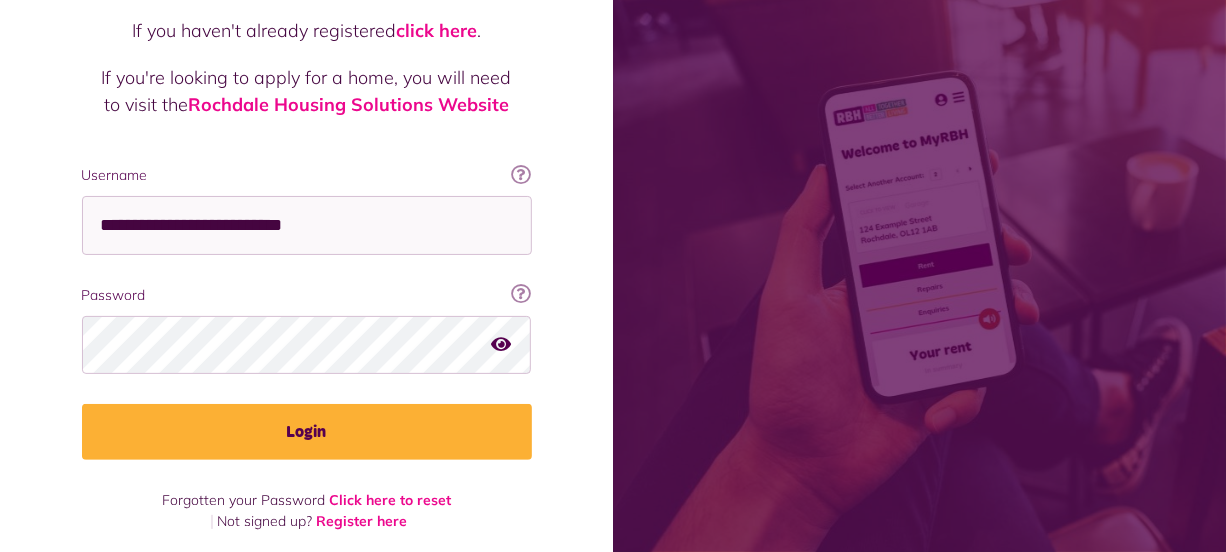 scroll, scrollTop: 216, scrollLeft: 0, axis: vertical 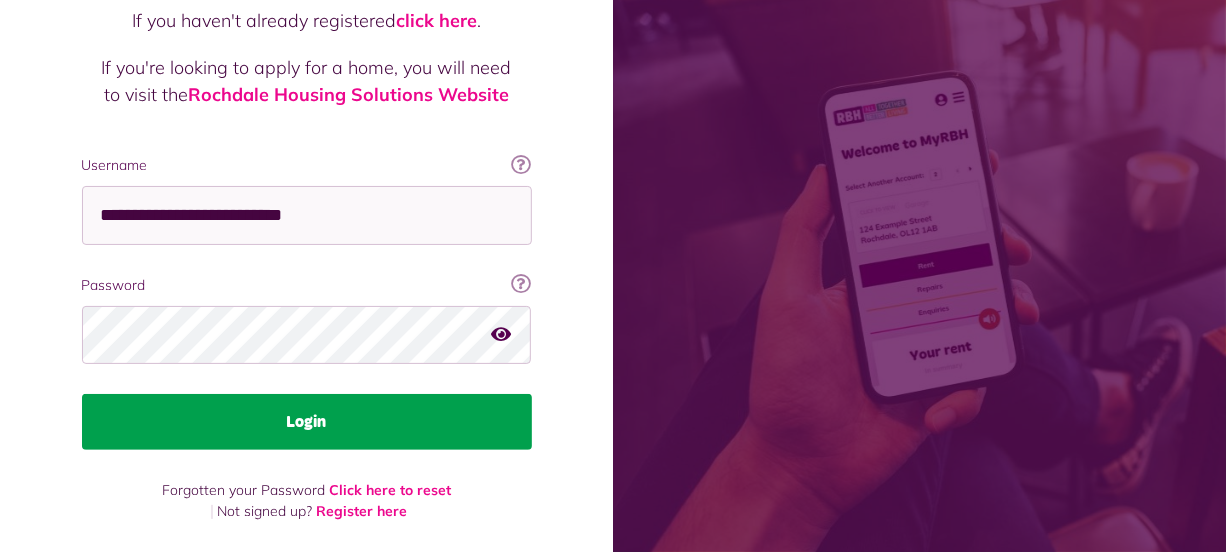 click on "Login" at bounding box center [307, 422] 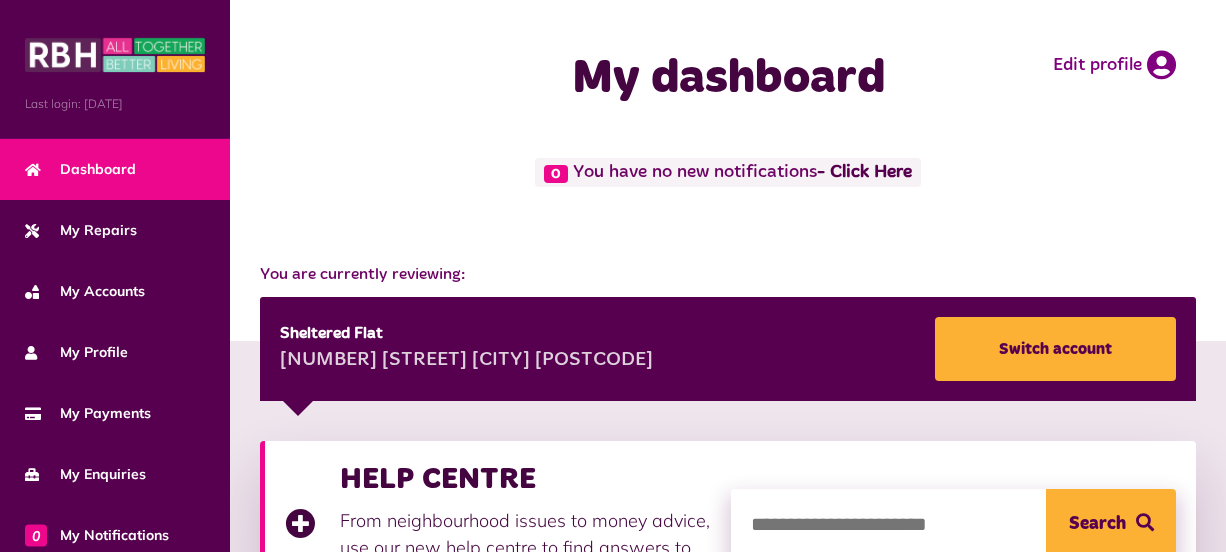 scroll, scrollTop: 0, scrollLeft: 0, axis: both 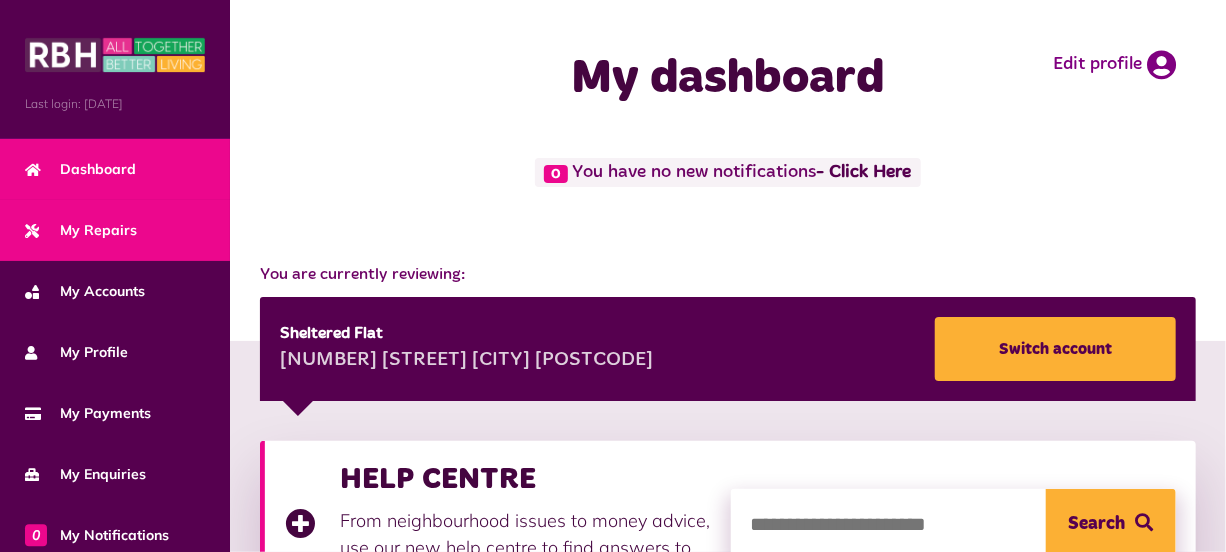 click on "My Repairs" at bounding box center (81, 230) 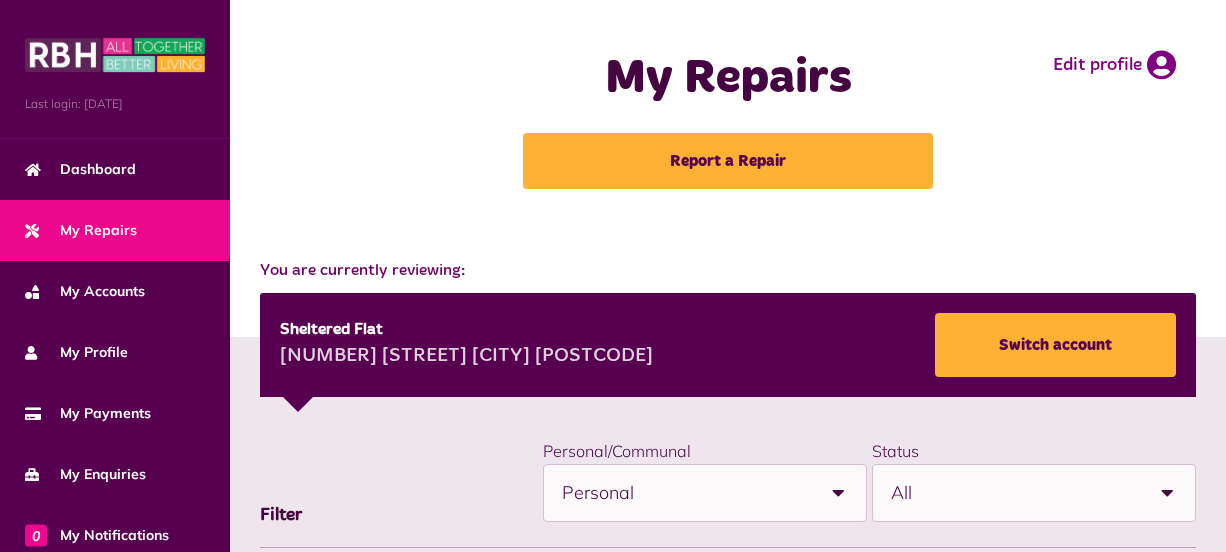 scroll, scrollTop: 0, scrollLeft: 0, axis: both 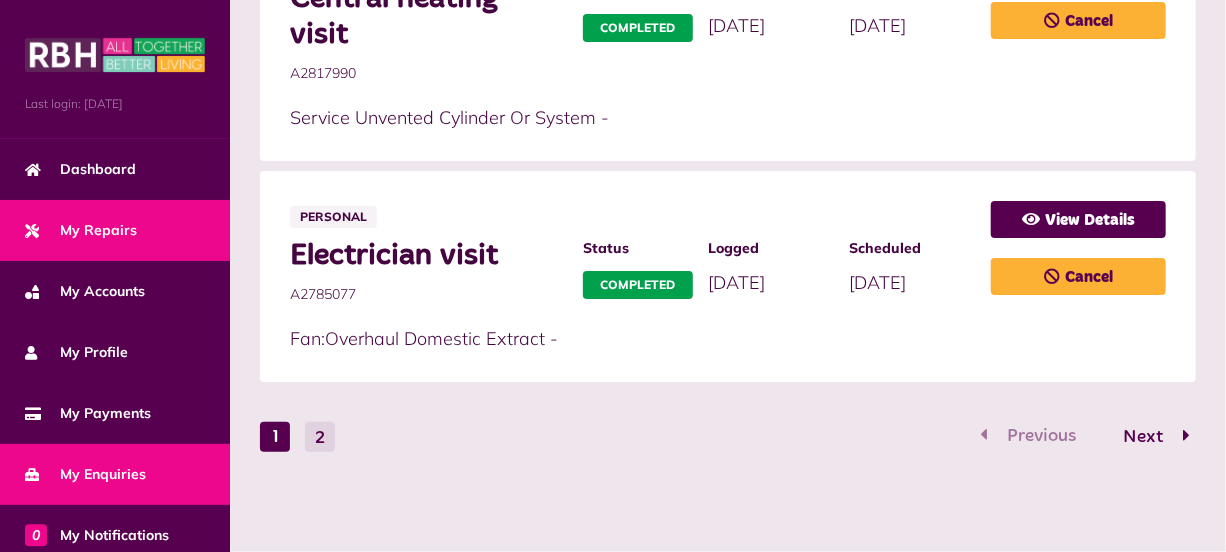 click on "My Enquiries" at bounding box center (115, 474) 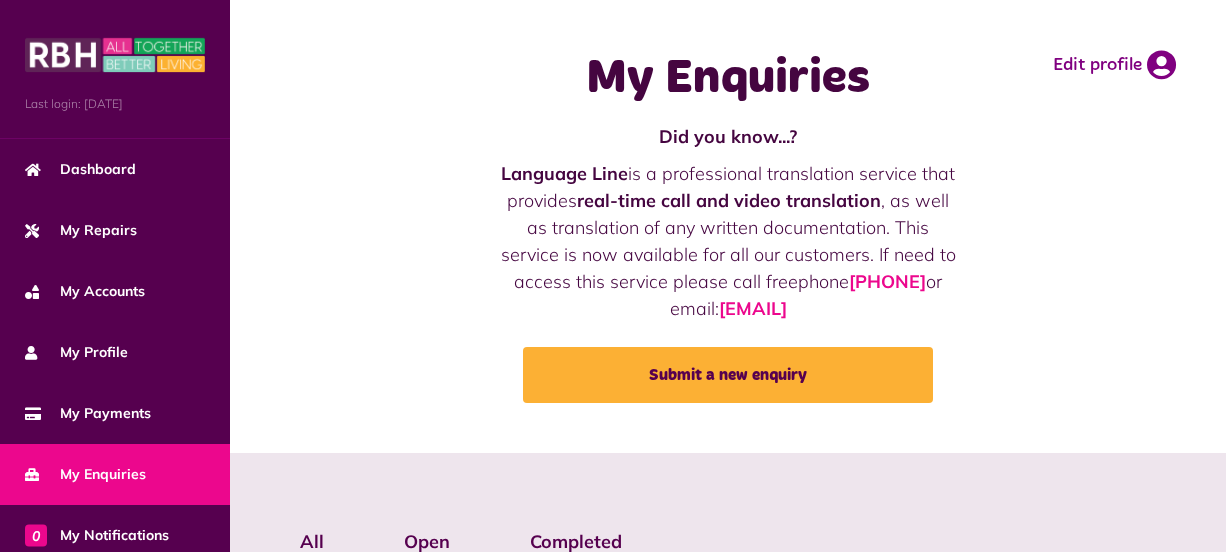 scroll, scrollTop: 0, scrollLeft: 0, axis: both 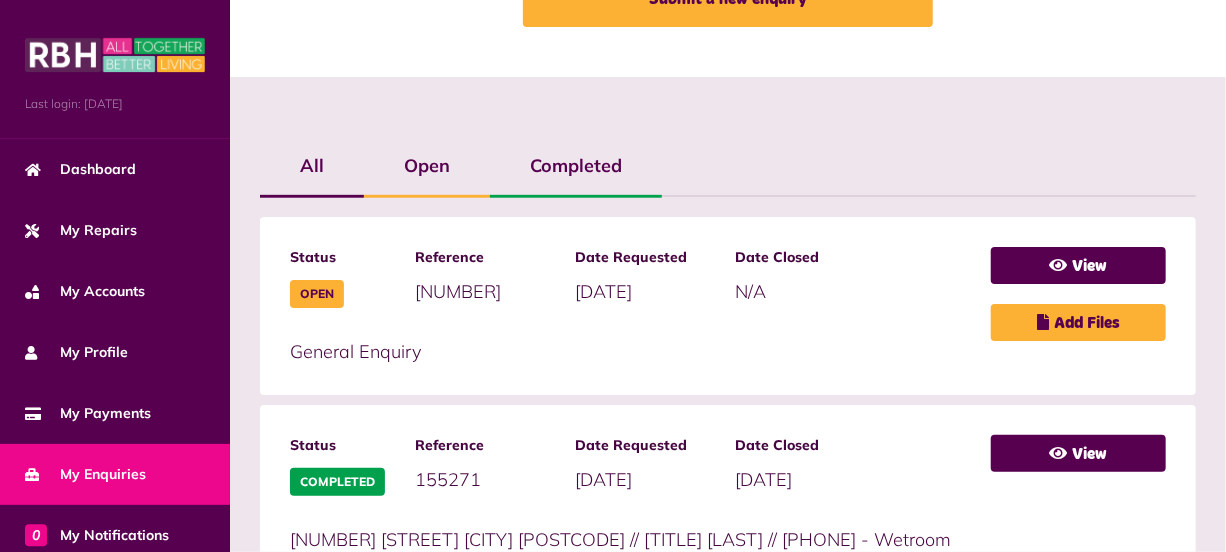 click on "Open" at bounding box center [317, 294] 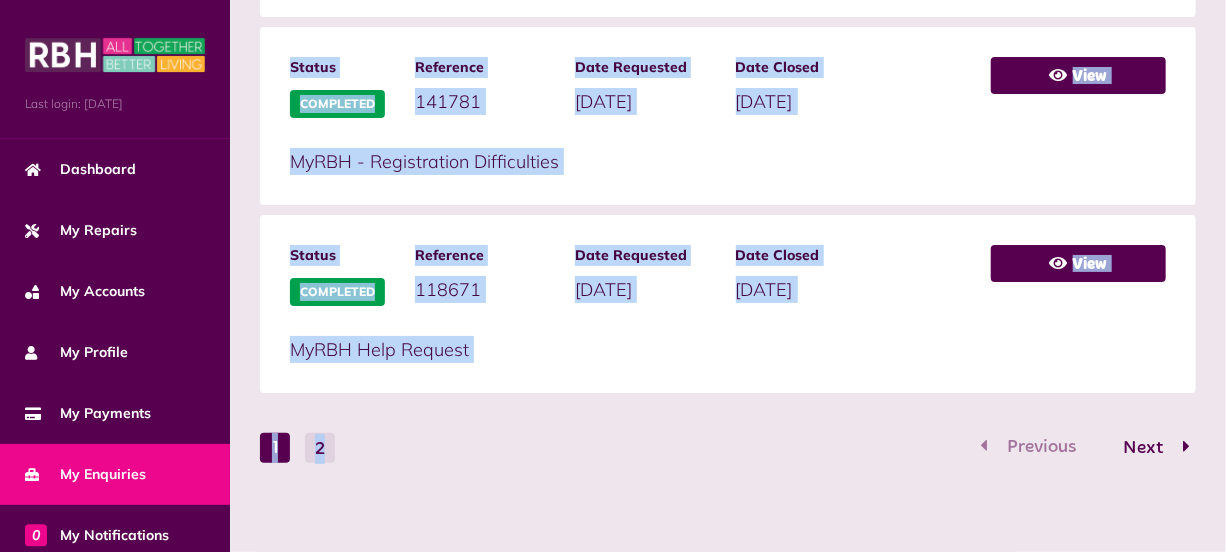 scroll, scrollTop: 1357, scrollLeft: 0, axis: vertical 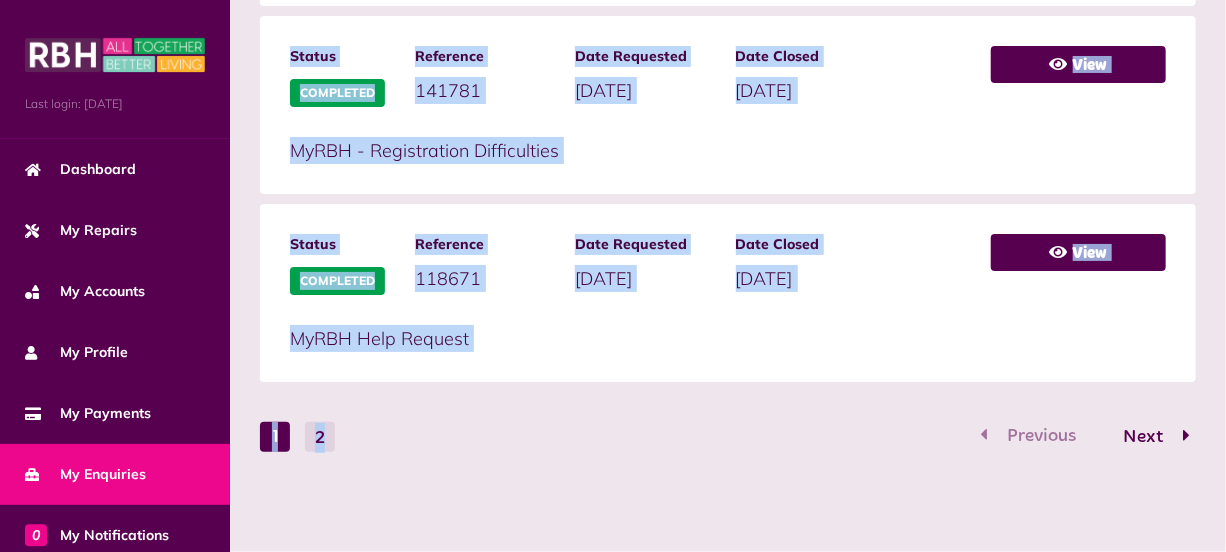 drag, startPoint x: 299, startPoint y: 550, endPoint x: 372, endPoint y: 573, distance: 76.537575 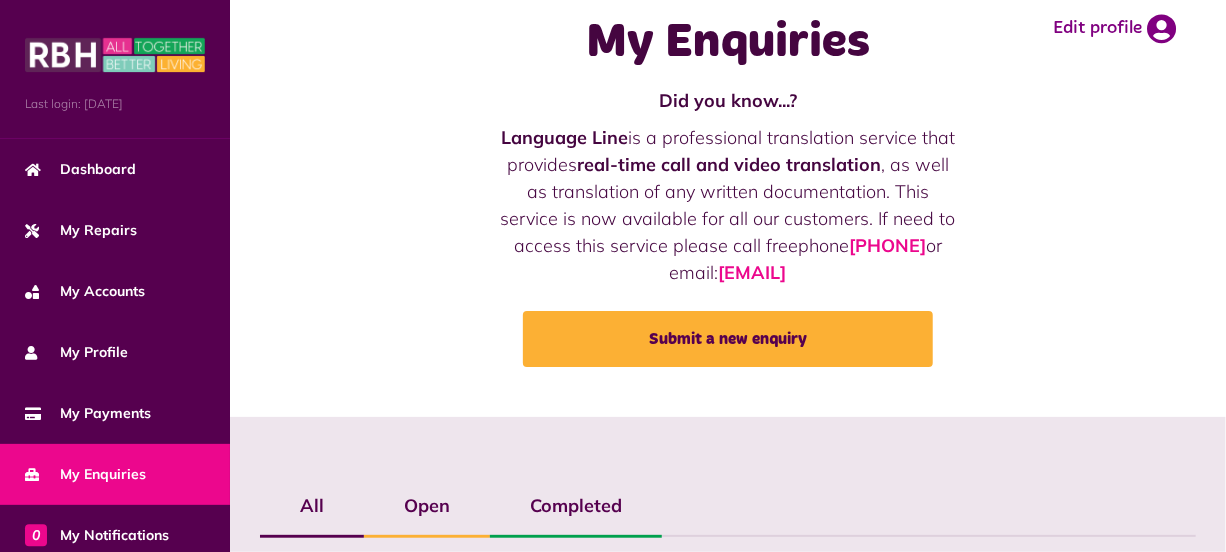 scroll, scrollTop: 0, scrollLeft: 0, axis: both 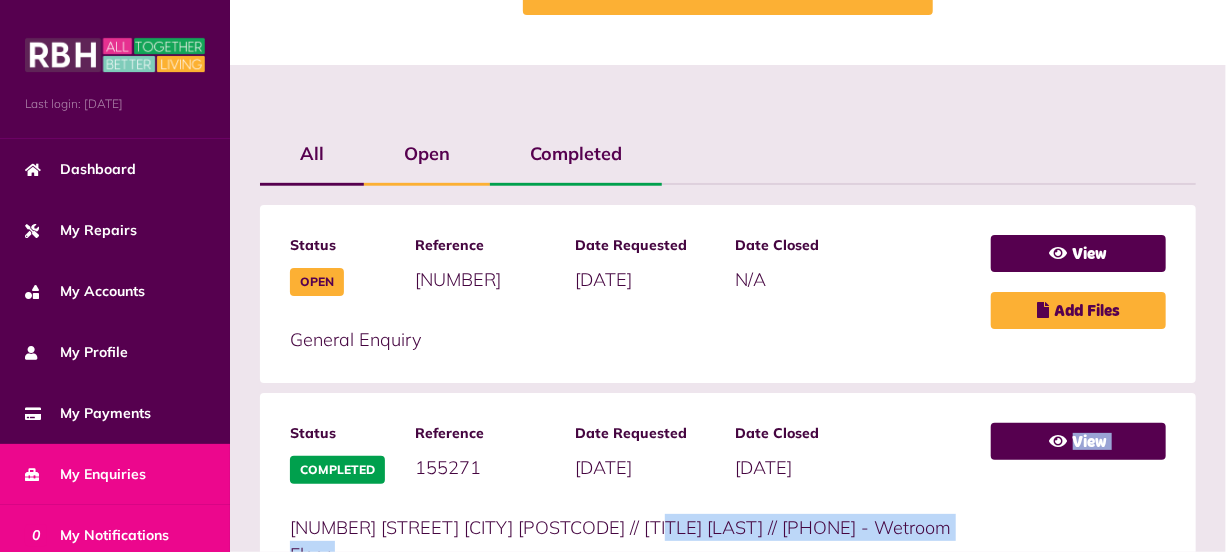 click on "0  My Notifications" at bounding box center (115, 535) 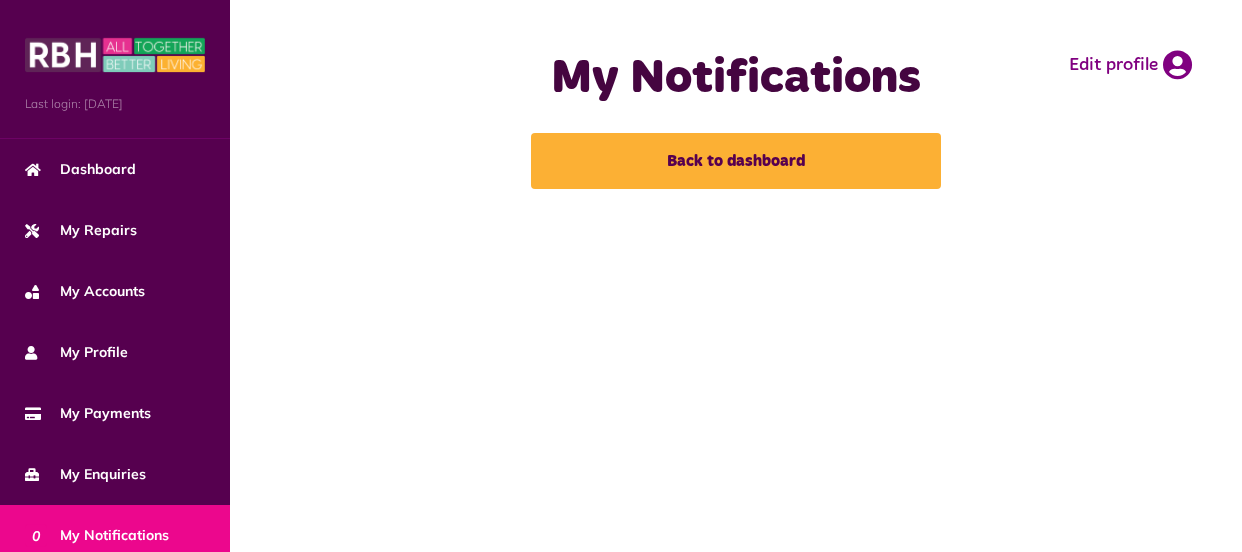 scroll, scrollTop: 0, scrollLeft: 0, axis: both 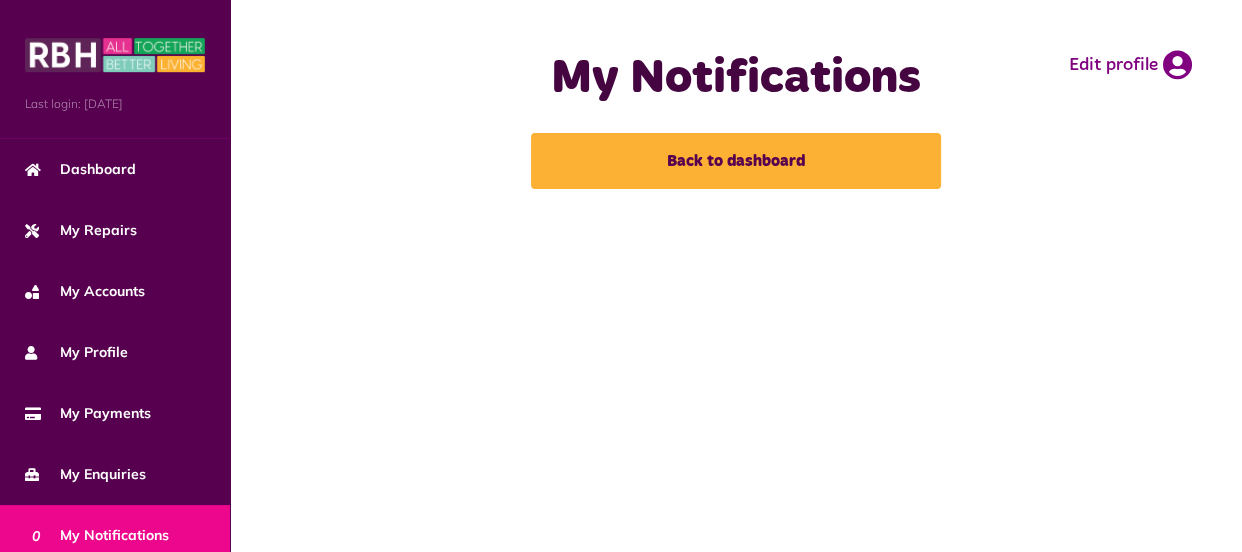 drag, startPoint x: 375, startPoint y: 347, endPoint x: 384, endPoint y: 352, distance: 10.29563 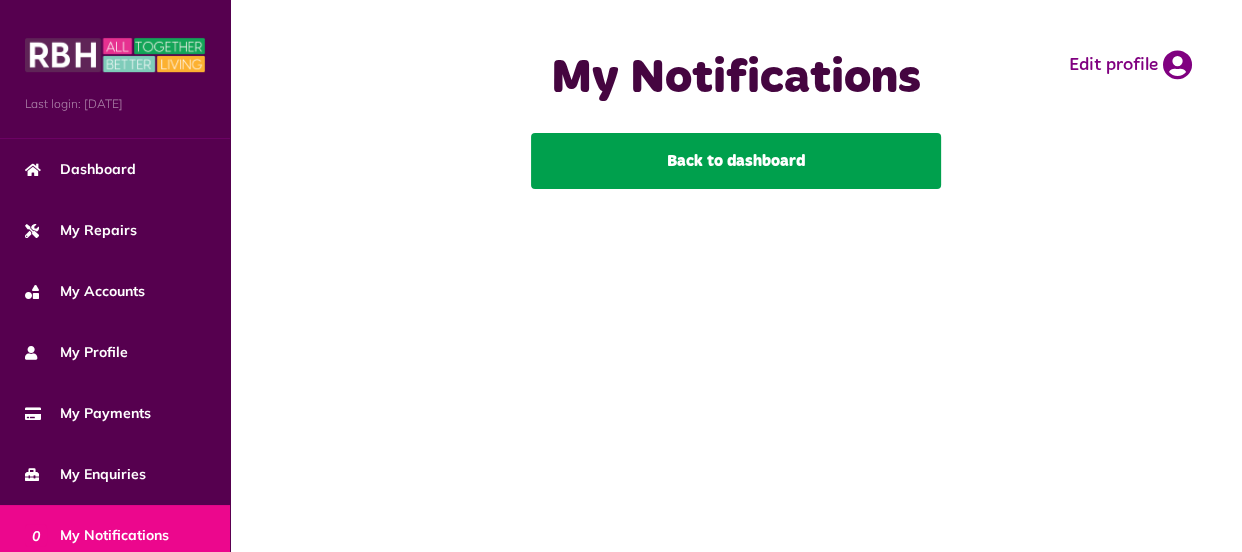 click on "Back to dashboard" at bounding box center [736, 161] 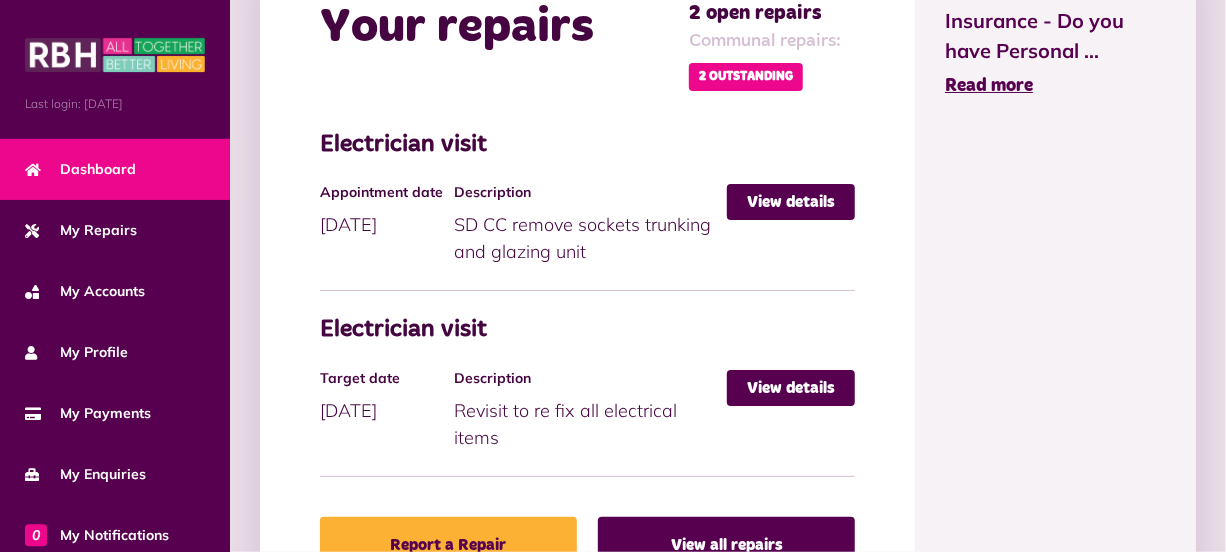 scroll, scrollTop: 1236, scrollLeft: 0, axis: vertical 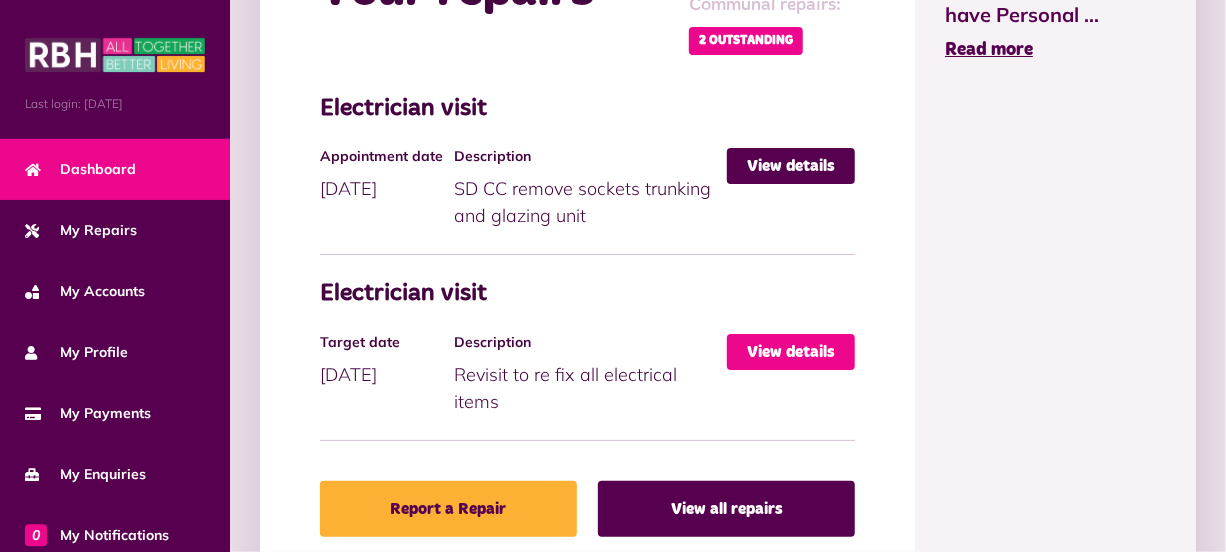 click on "View details" at bounding box center (791, 352) 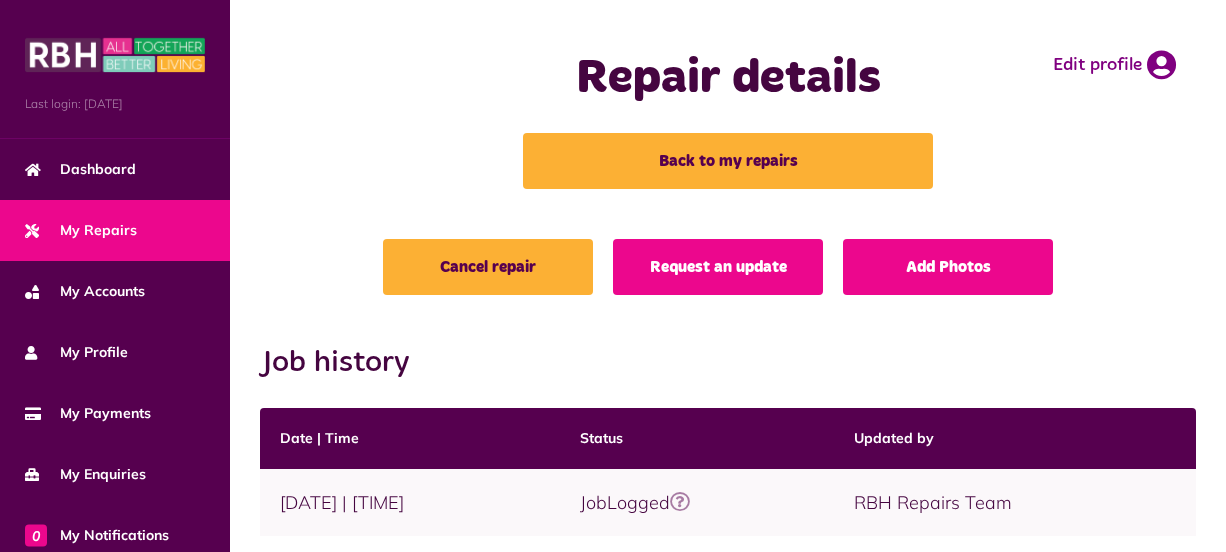 scroll, scrollTop: 0, scrollLeft: 0, axis: both 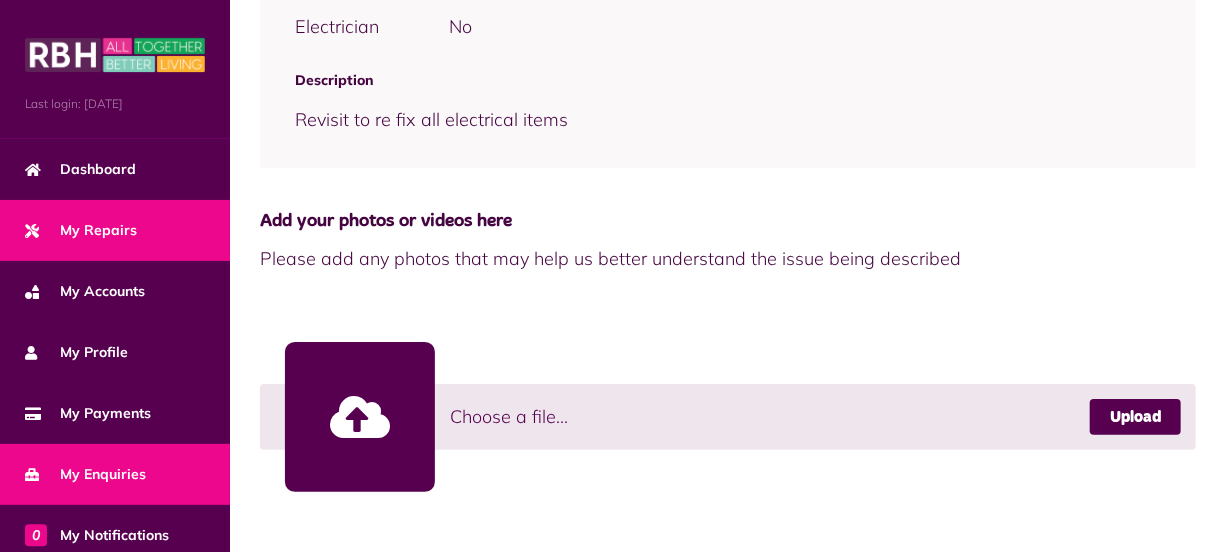 click on "My Enquiries" at bounding box center (115, 474) 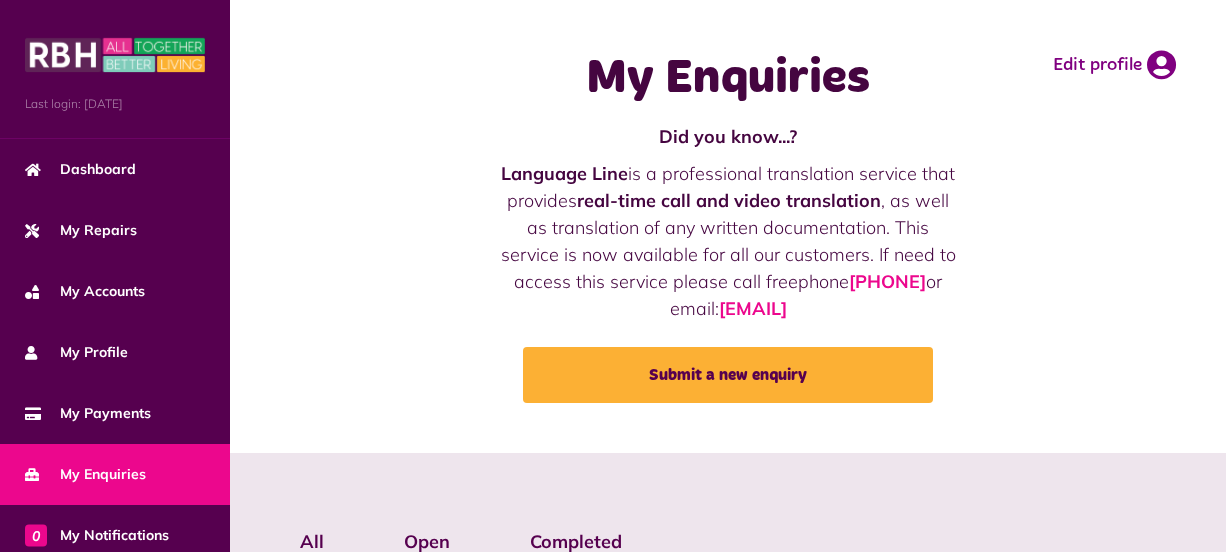 scroll, scrollTop: 0, scrollLeft: 0, axis: both 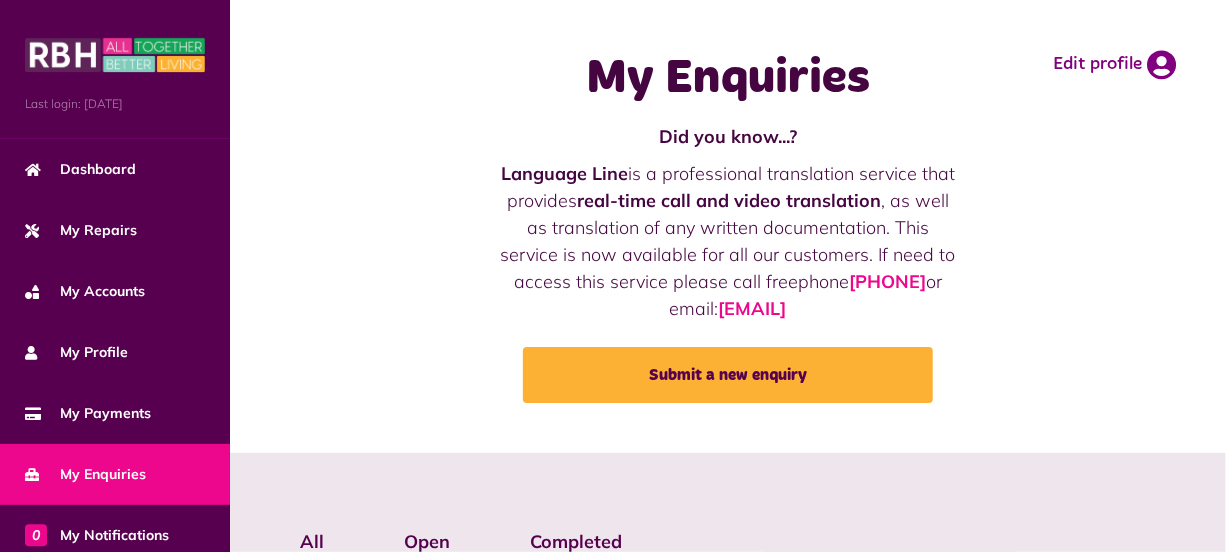 click on "My Enquiries" at bounding box center (115, 474) 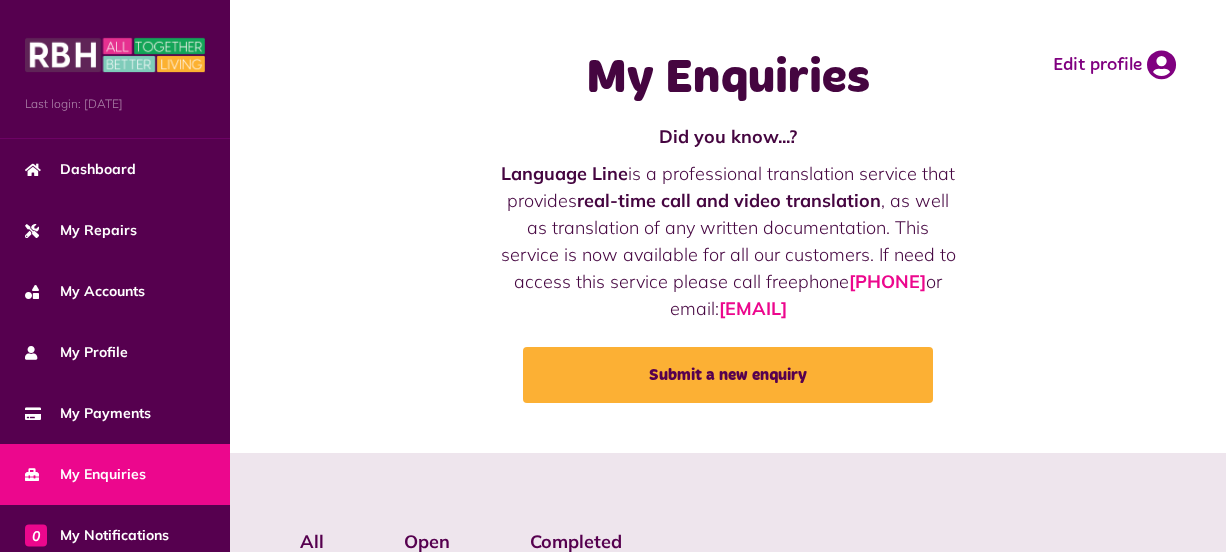 scroll, scrollTop: 0, scrollLeft: 0, axis: both 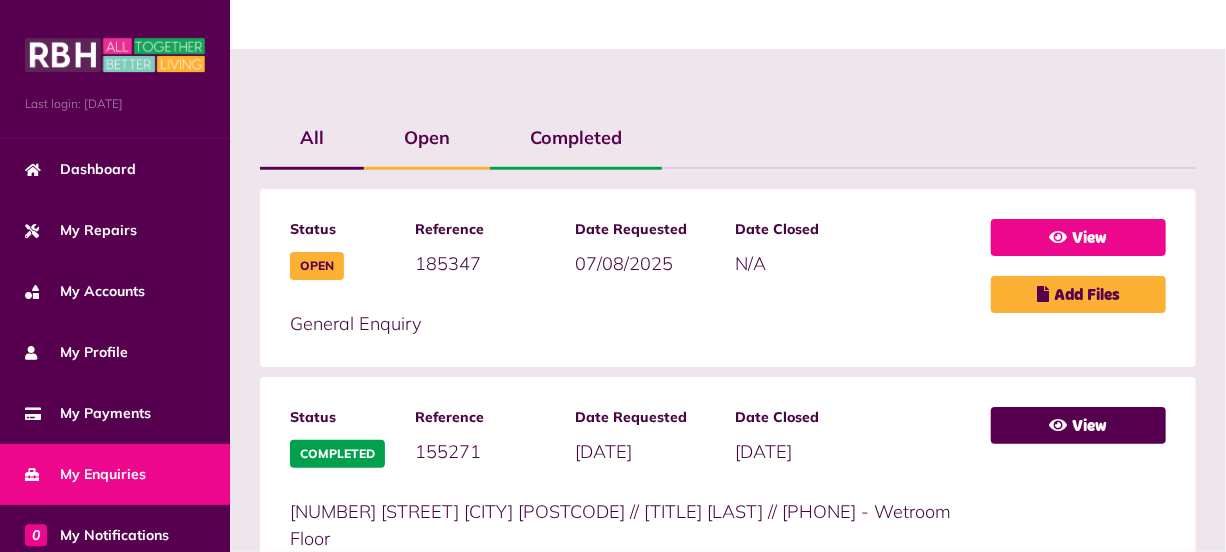 click on "View" at bounding box center [1078, 237] 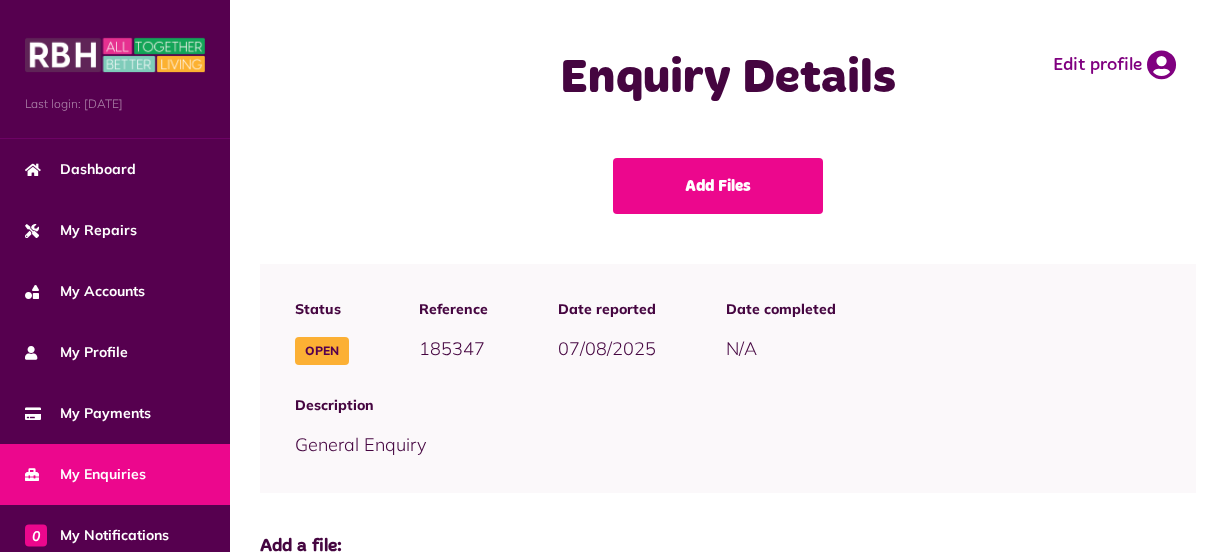 scroll, scrollTop: 0, scrollLeft: 0, axis: both 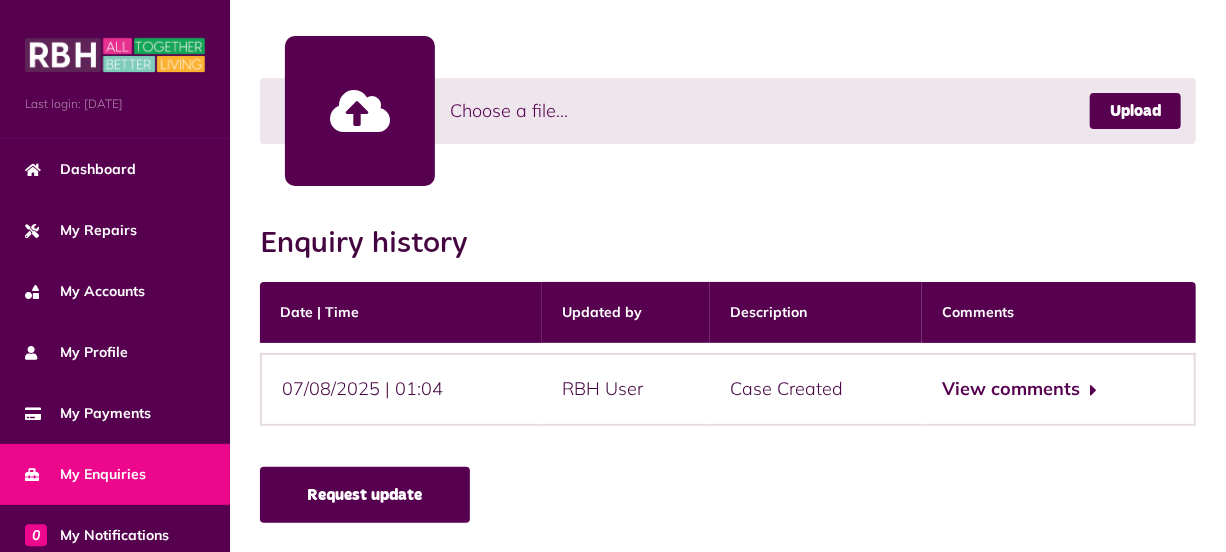 click on "Request update" at bounding box center (365, 495) 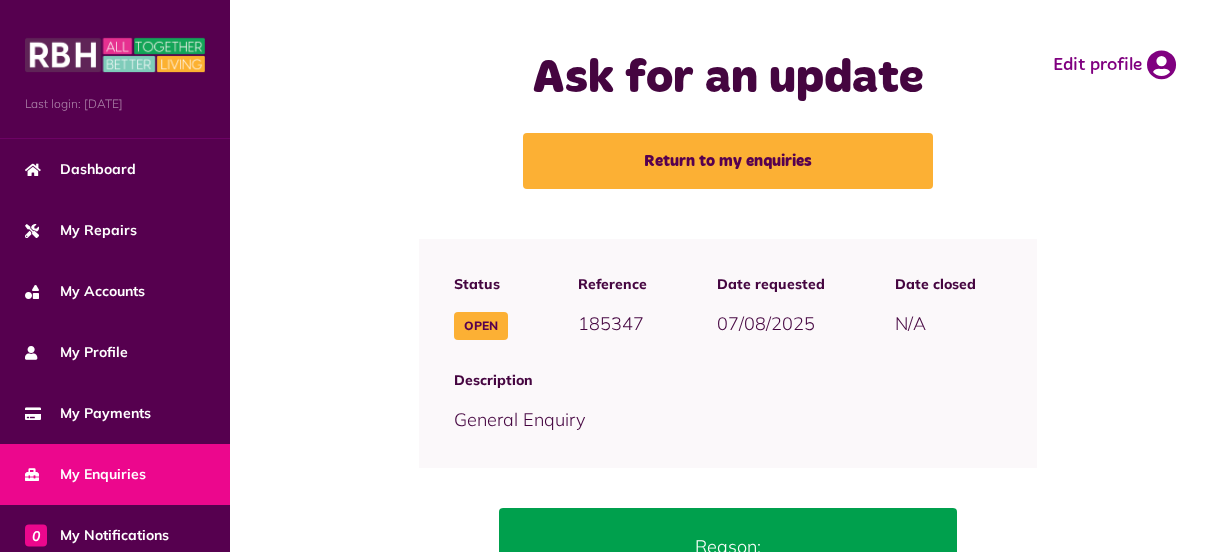 scroll, scrollTop: 0, scrollLeft: 0, axis: both 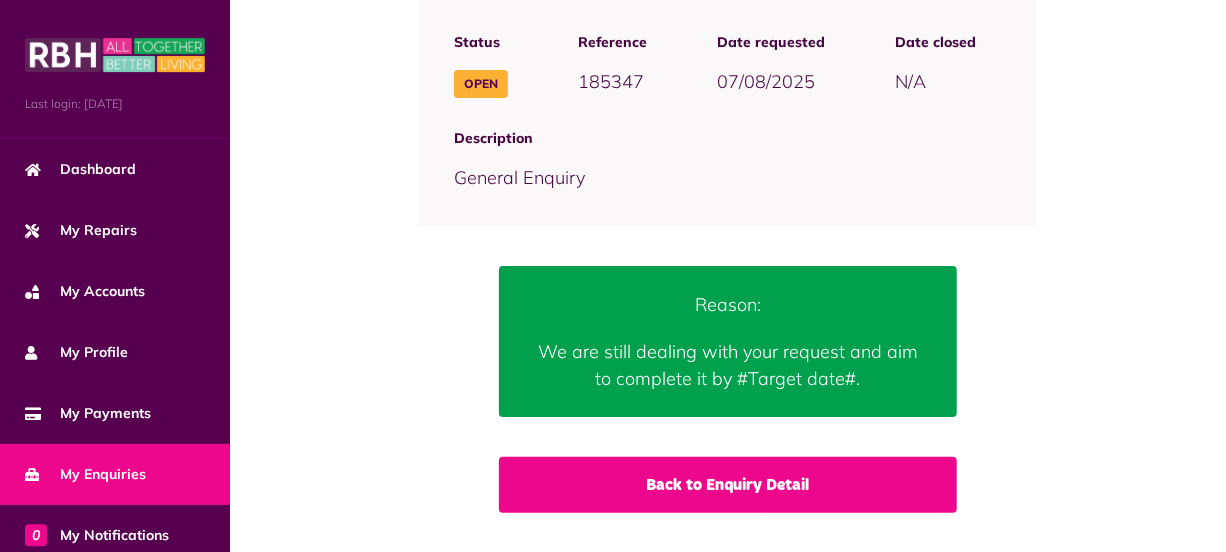 click on "Back to Enquiry Detail" at bounding box center (728, 485) 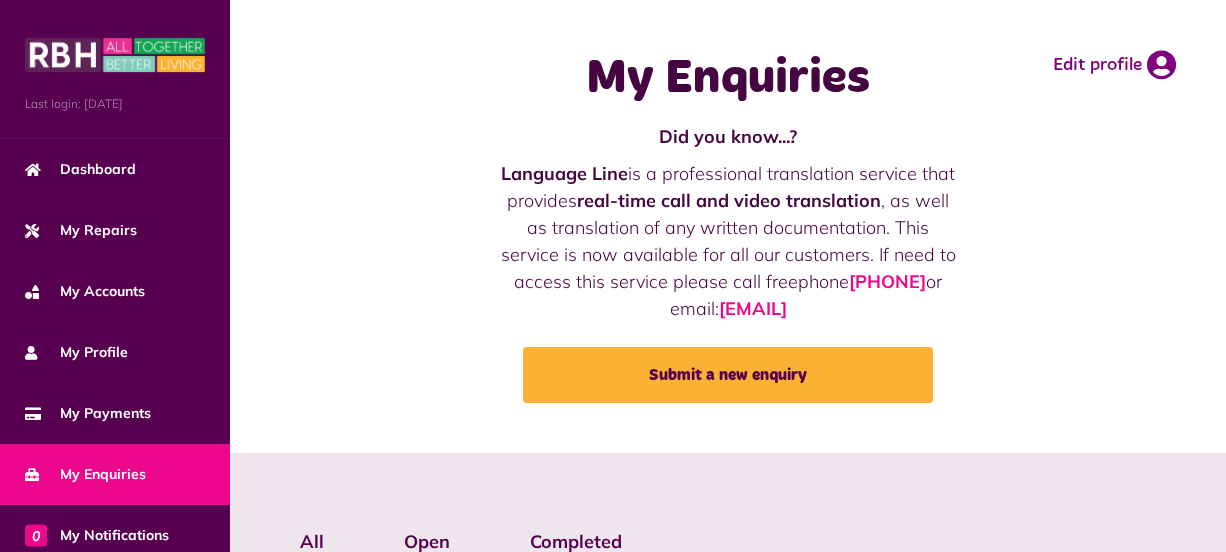 scroll, scrollTop: 0, scrollLeft: 0, axis: both 